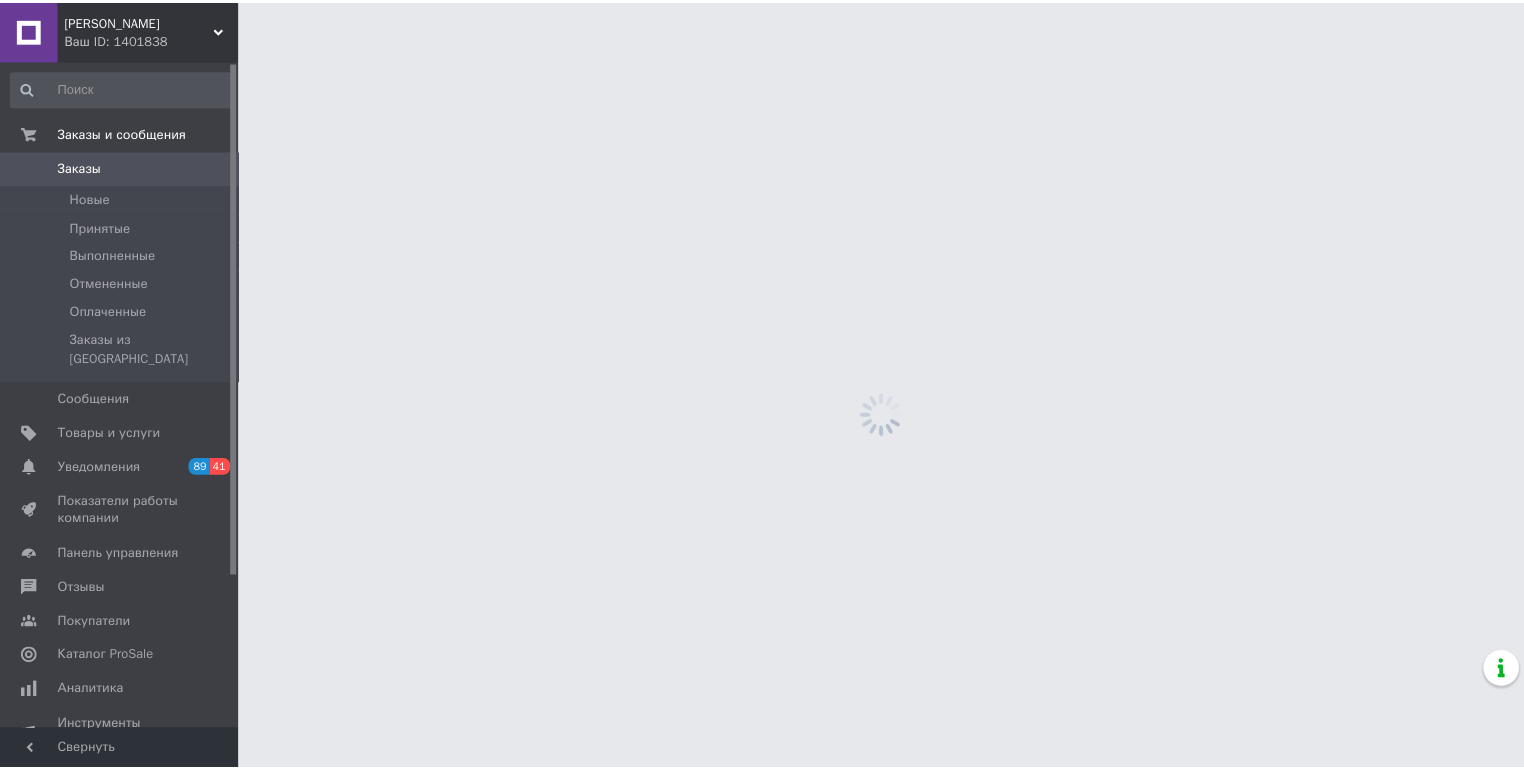 scroll, scrollTop: 0, scrollLeft: 0, axis: both 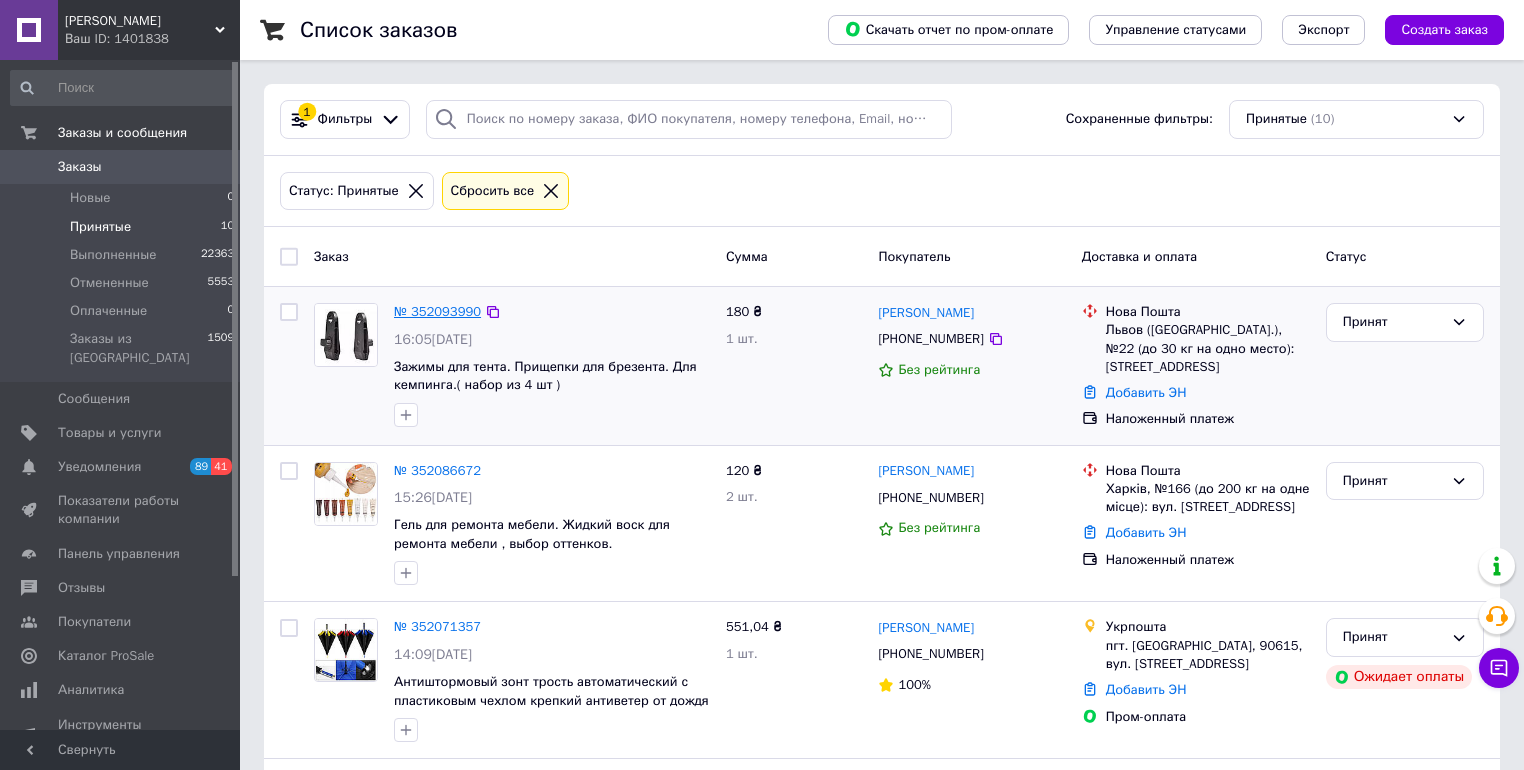 click on "№ 352093990" at bounding box center (437, 311) 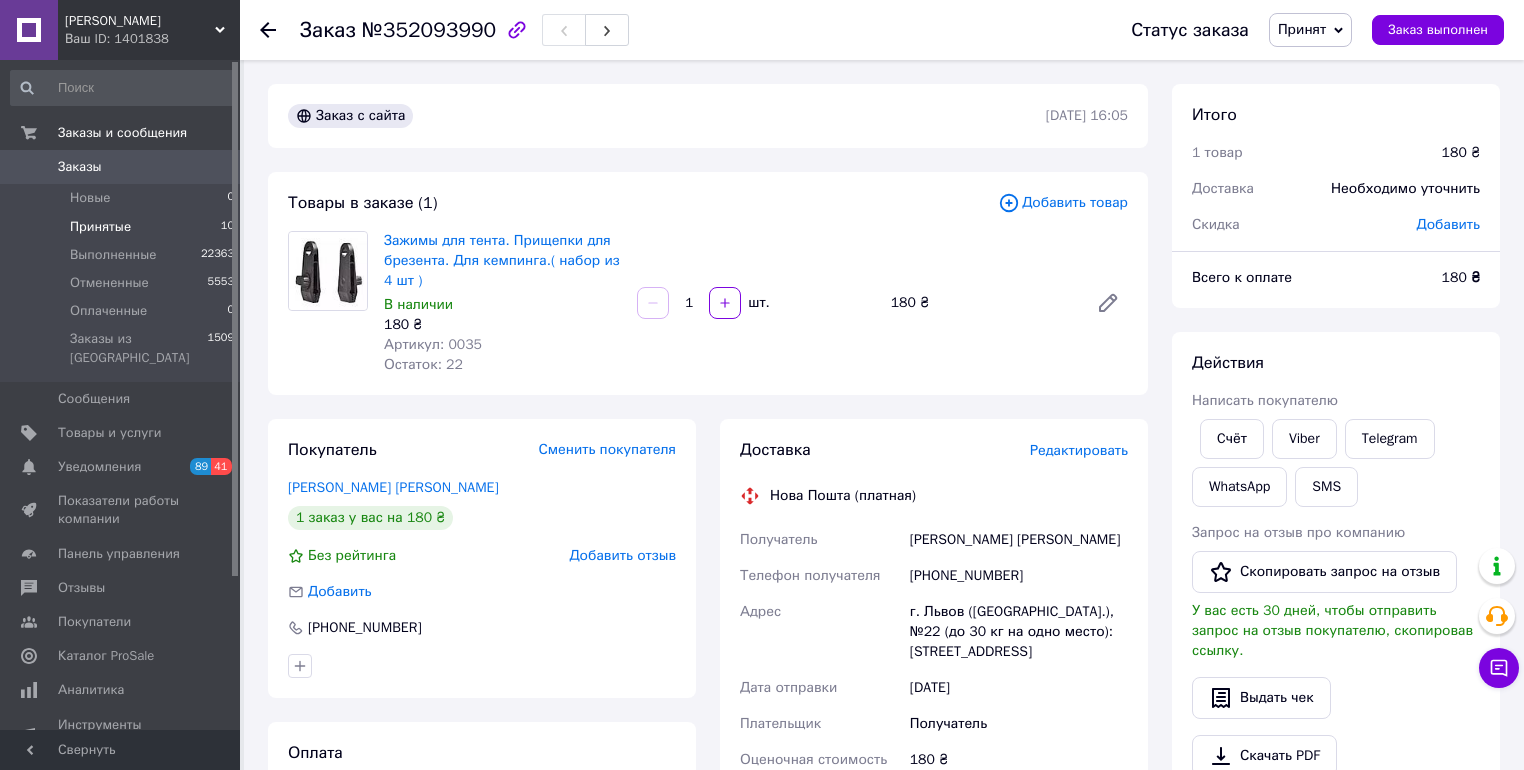 click on "Принятые" at bounding box center (100, 227) 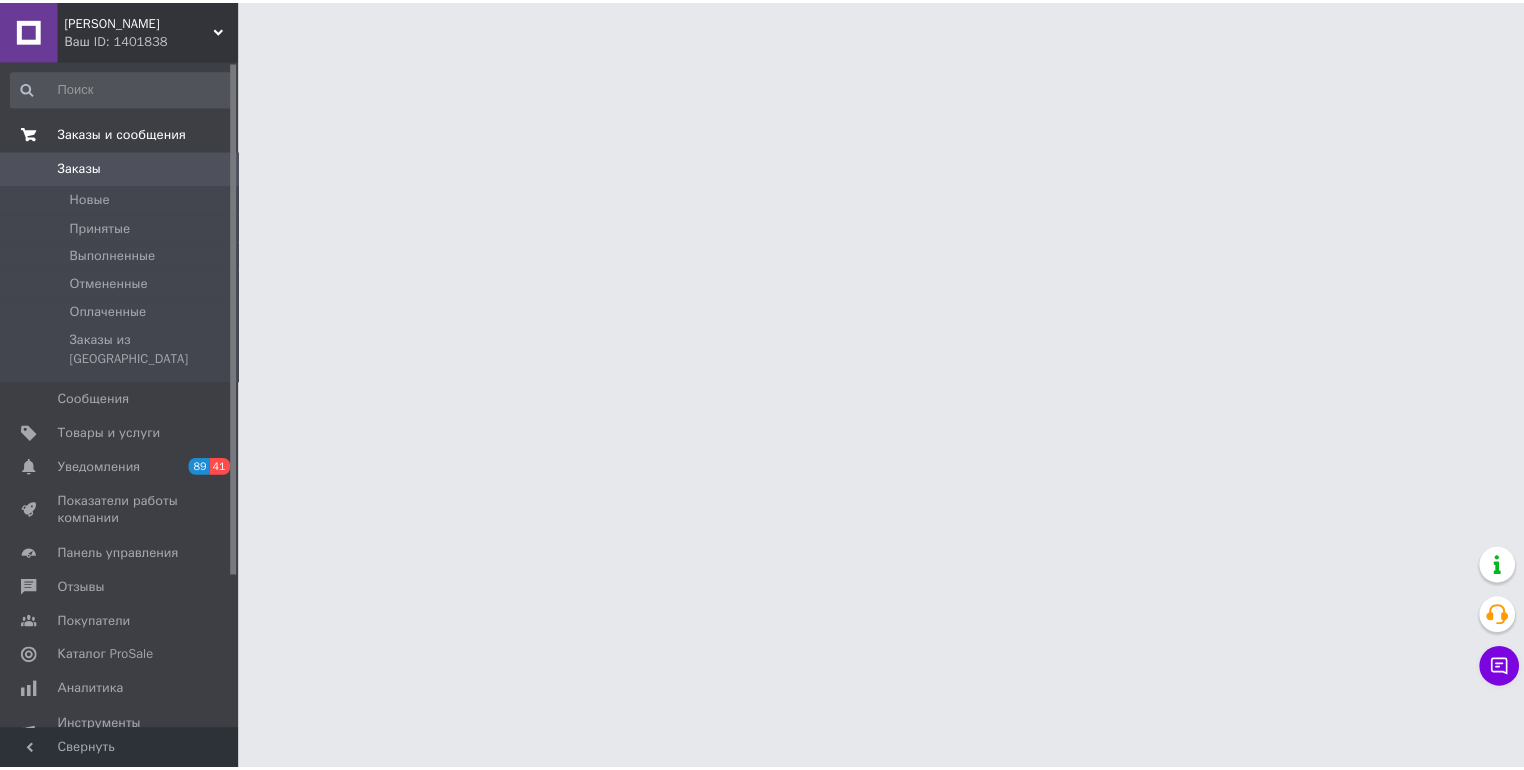 scroll, scrollTop: 0, scrollLeft: 0, axis: both 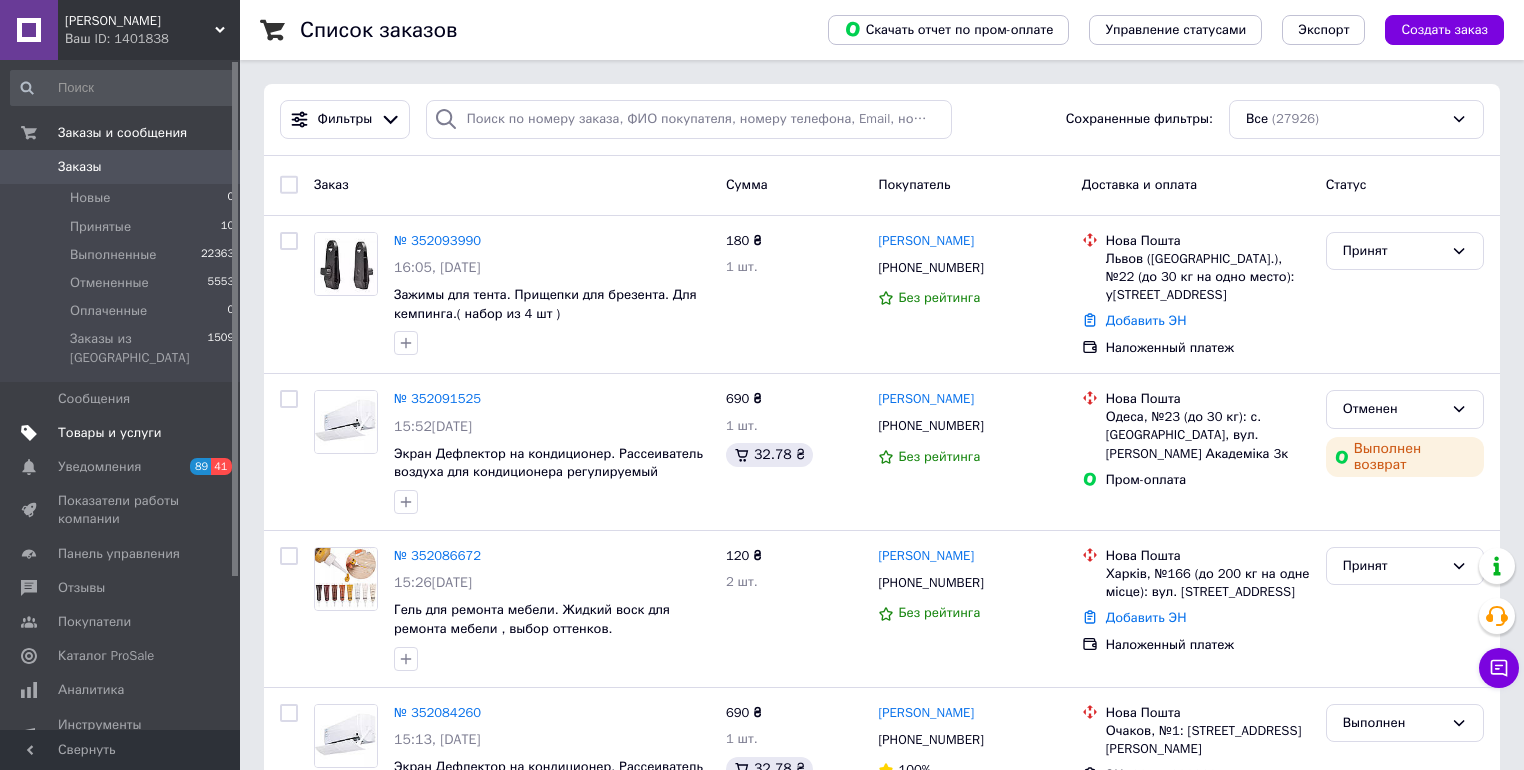 click on "Товары и услуги" at bounding box center (110, 433) 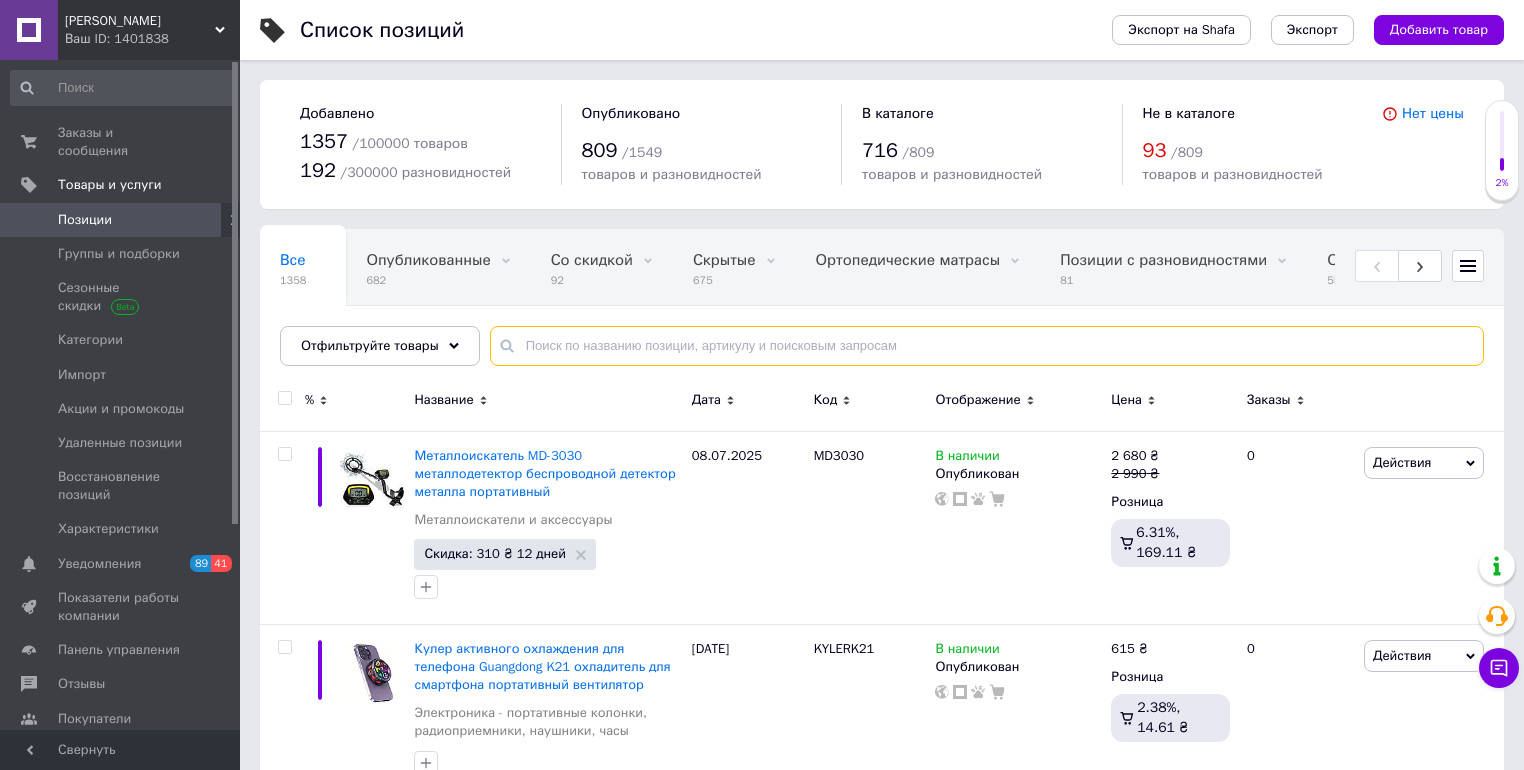 click at bounding box center [987, 346] 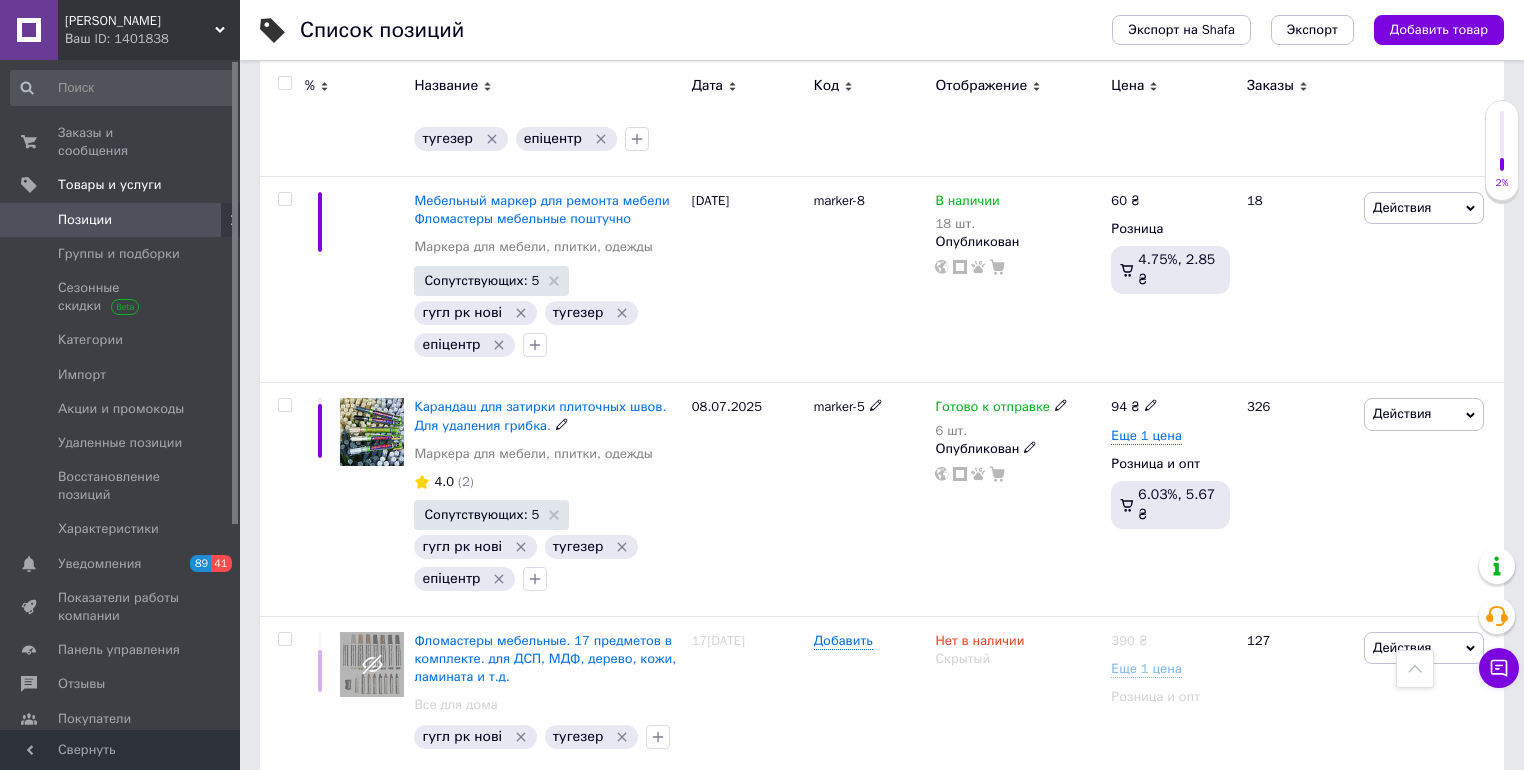 scroll, scrollTop: 2869, scrollLeft: 0, axis: vertical 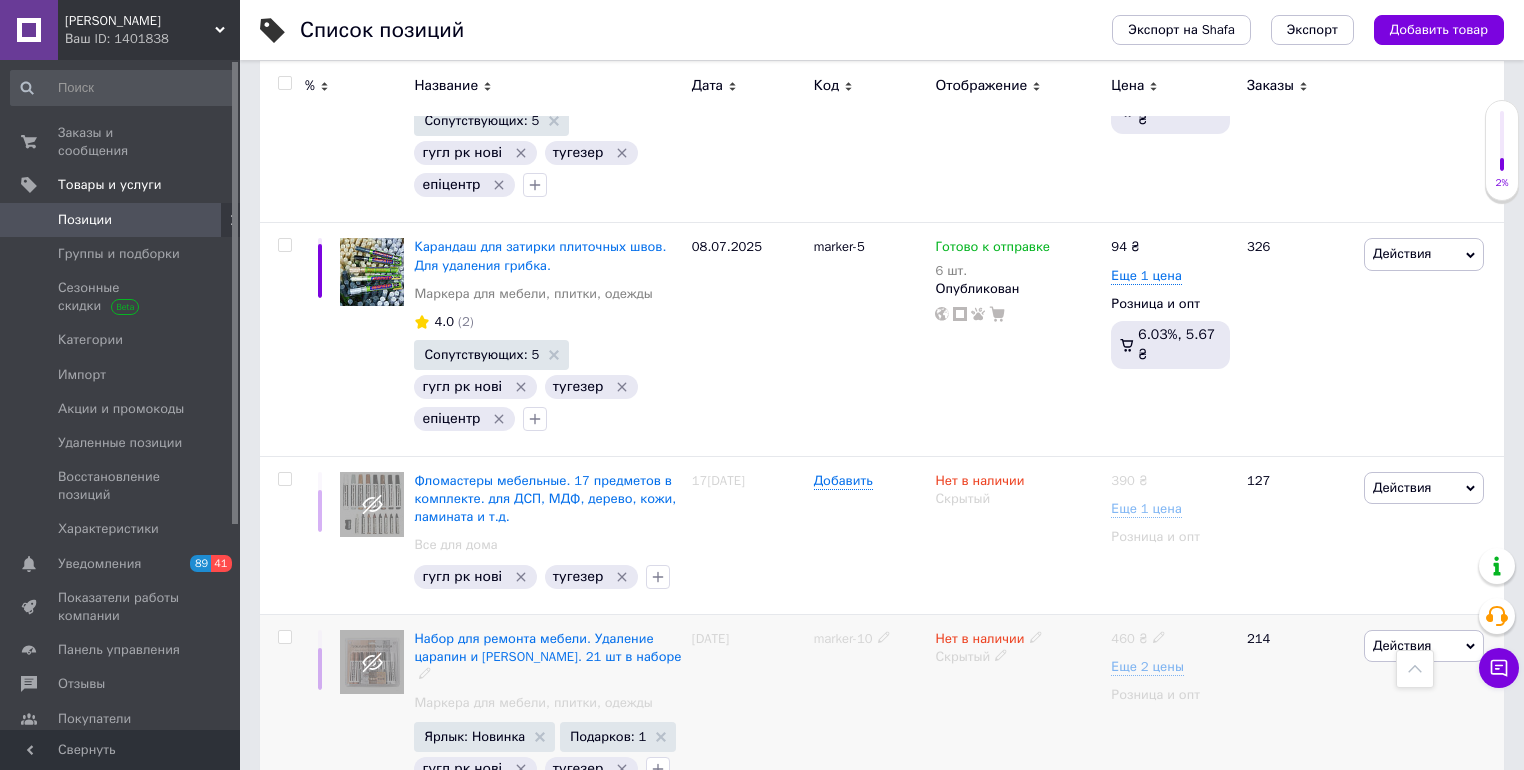 type on "маркери" 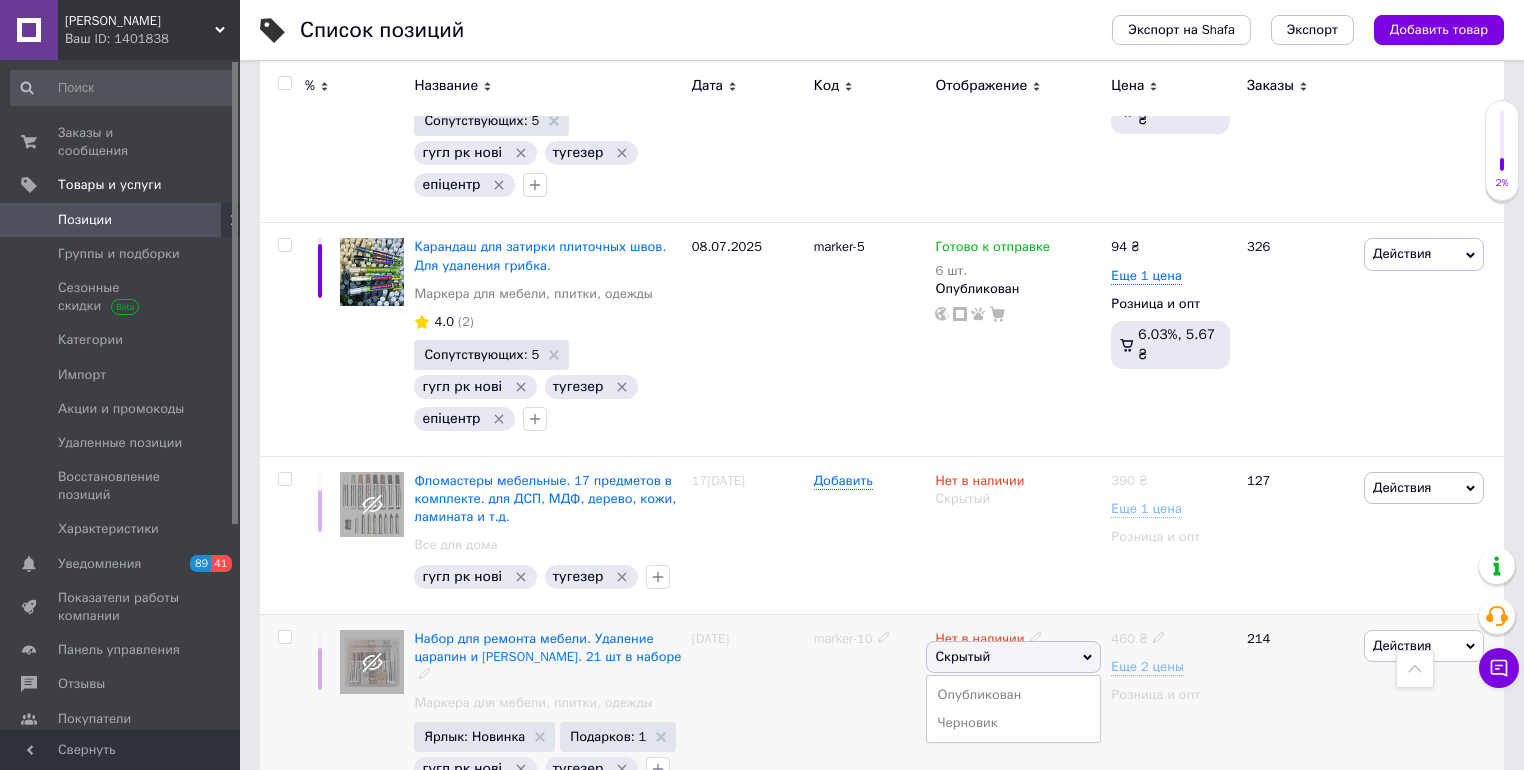 click on "Опубликован" at bounding box center (1013, 695) 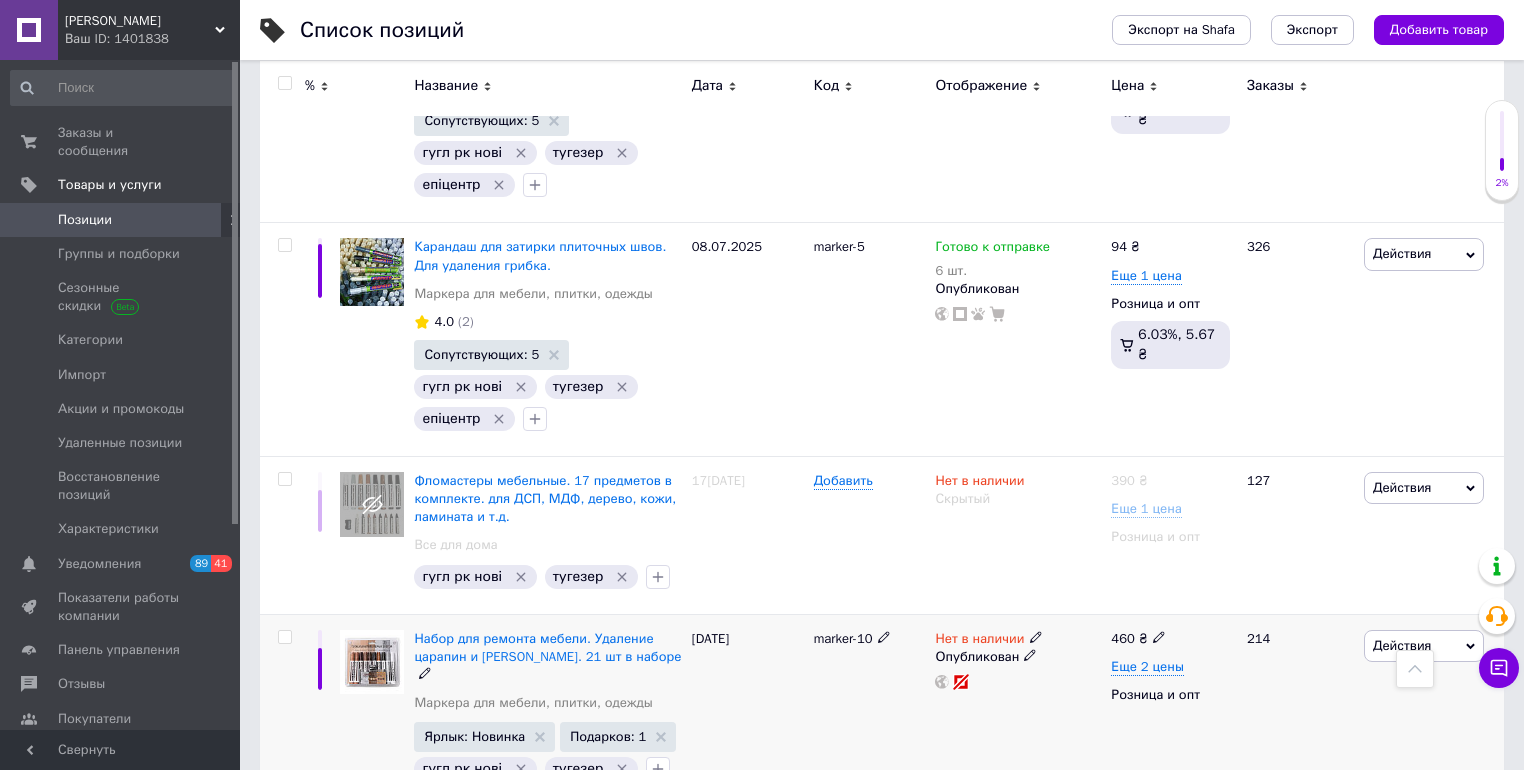 click on "Нет в наличии" at bounding box center (988, 639) 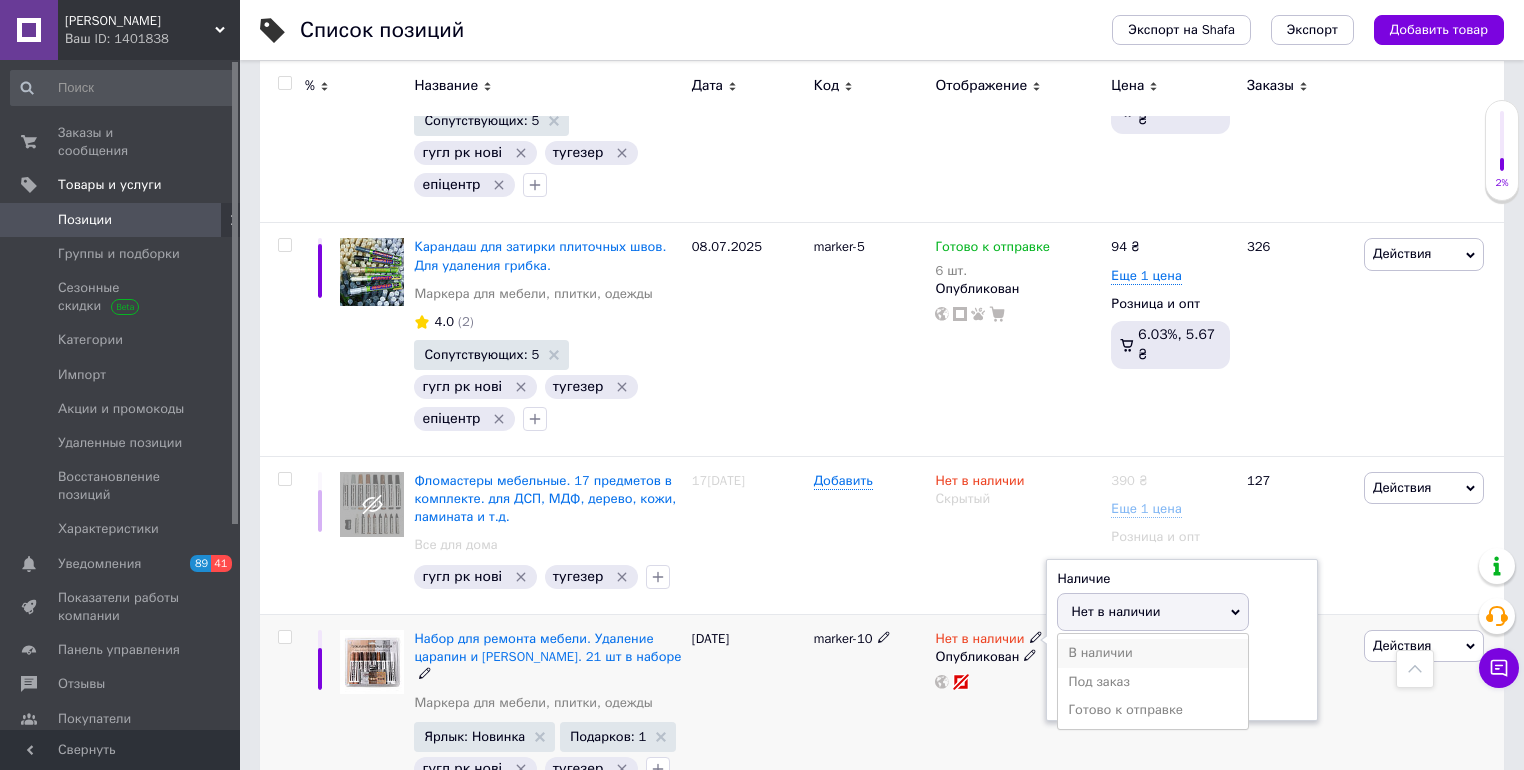 click on "В наличии" at bounding box center (1153, 653) 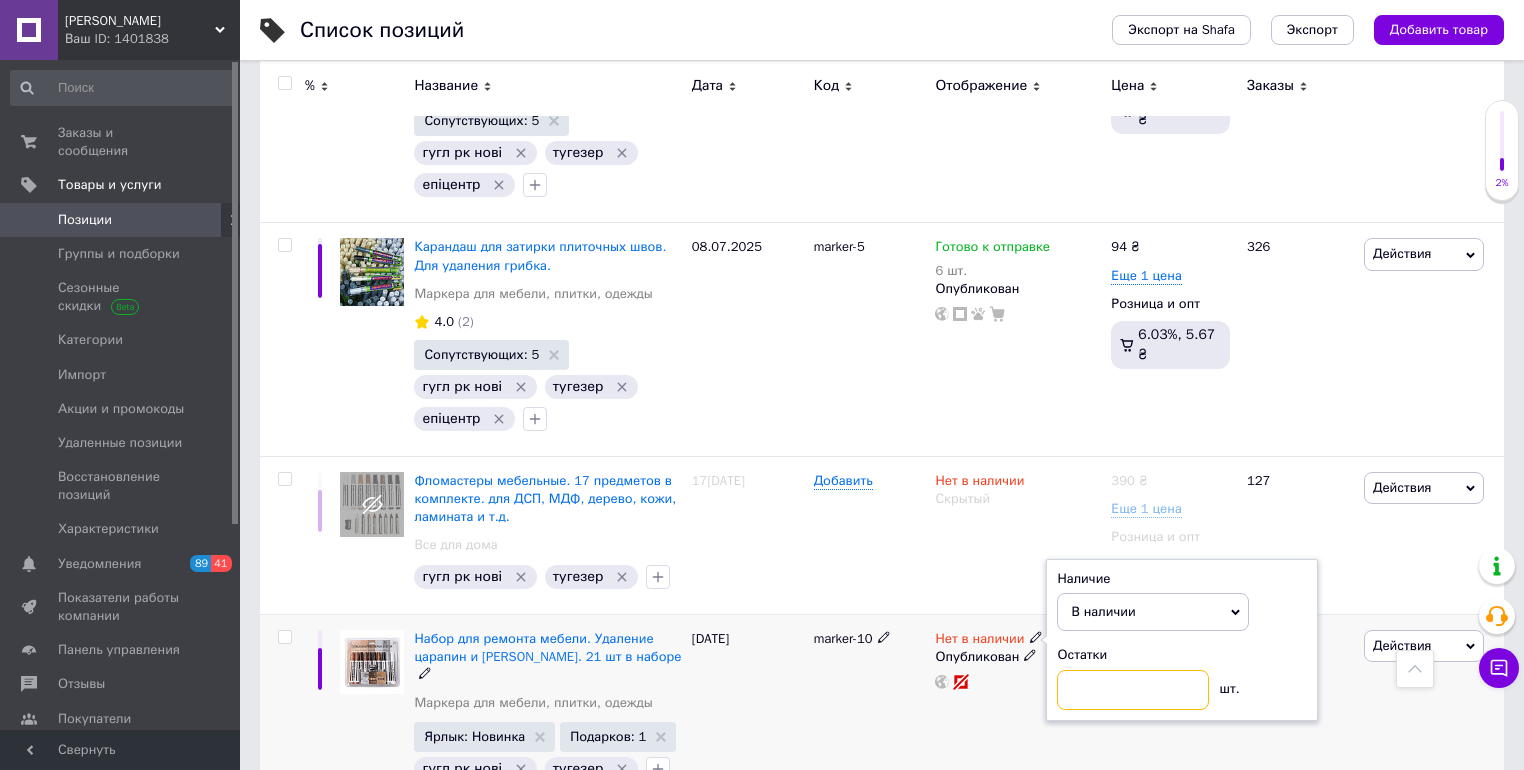 click at bounding box center (1133, 690) 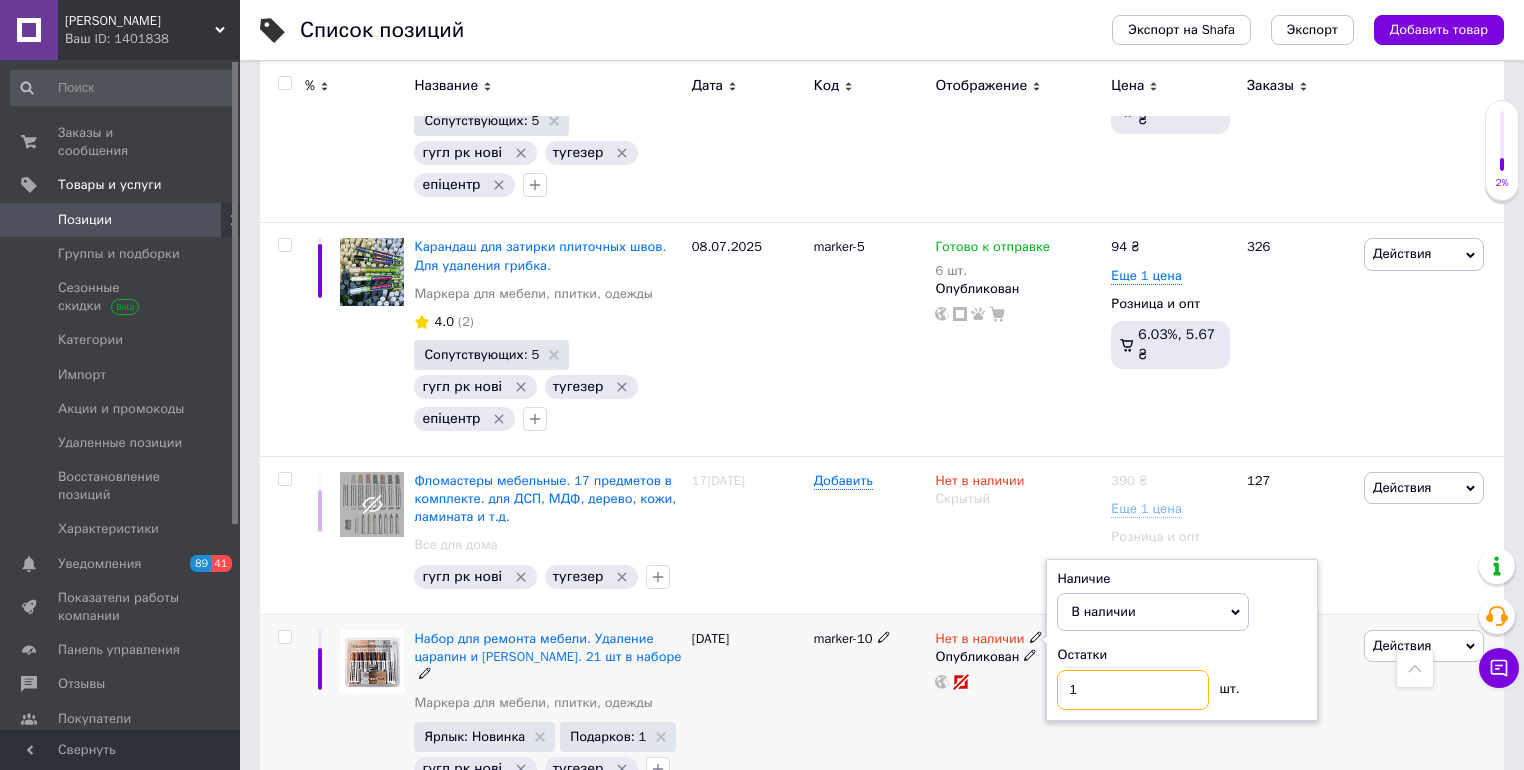 type on "1" 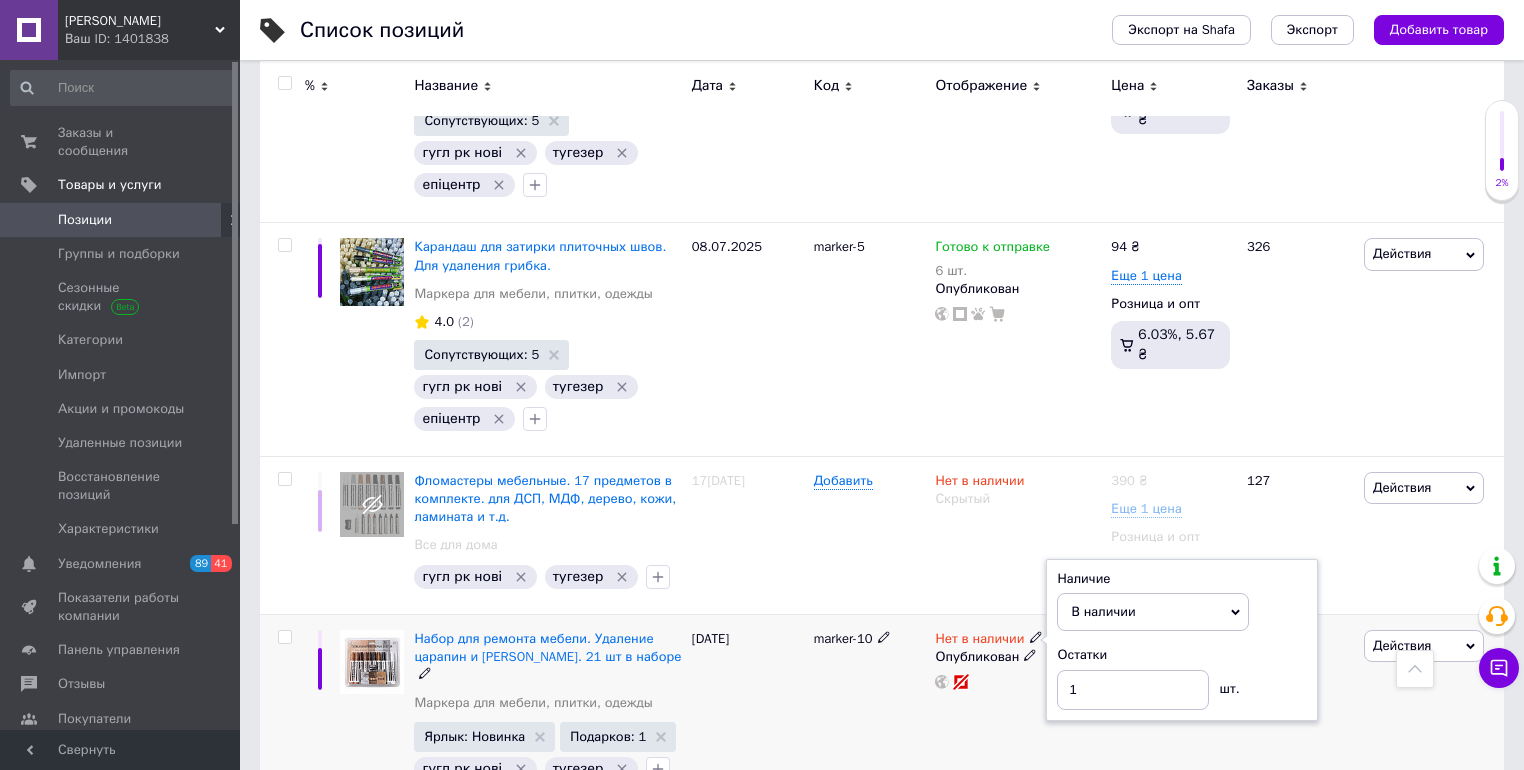 click on "Нет в наличии Наличие В наличии Нет в наличии Под заказ Готово к отправке Остатки 1 шт. Опубликован" at bounding box center (1018, 710) 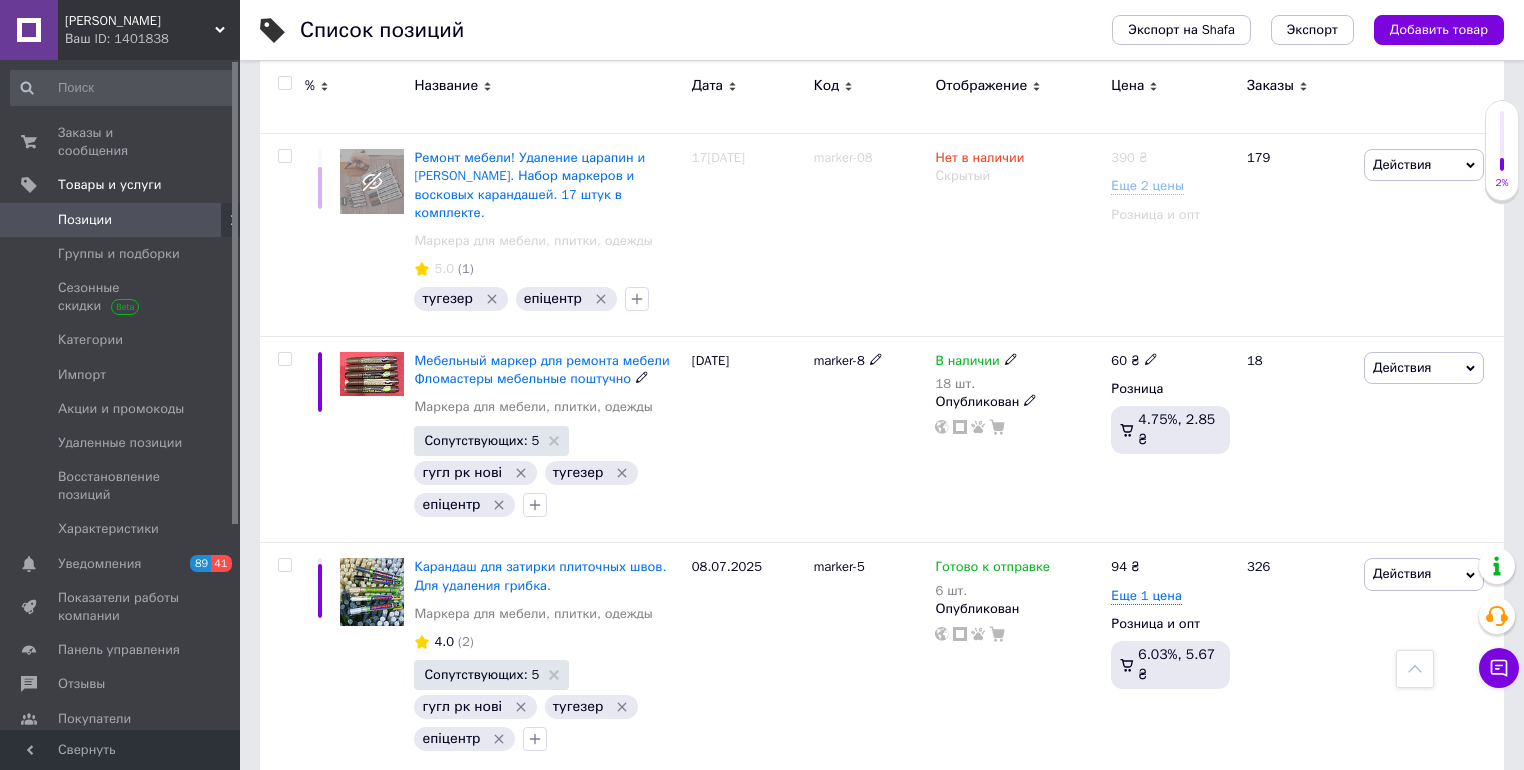 scroll, scrollTop: 2309, scrollLeft: 0, axis: vertical 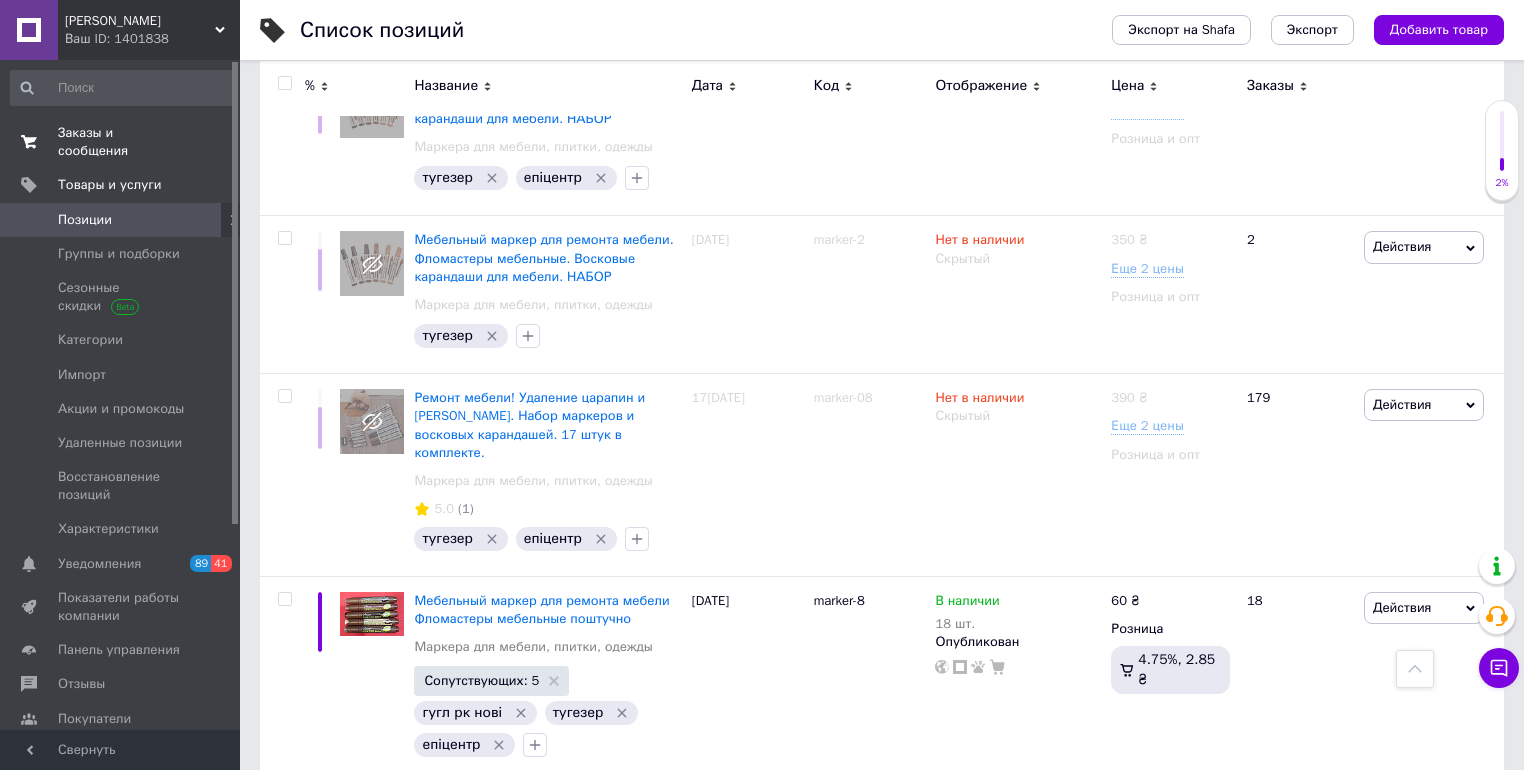 click on "Заказы и сообщения" at bounding box center (121, 142) 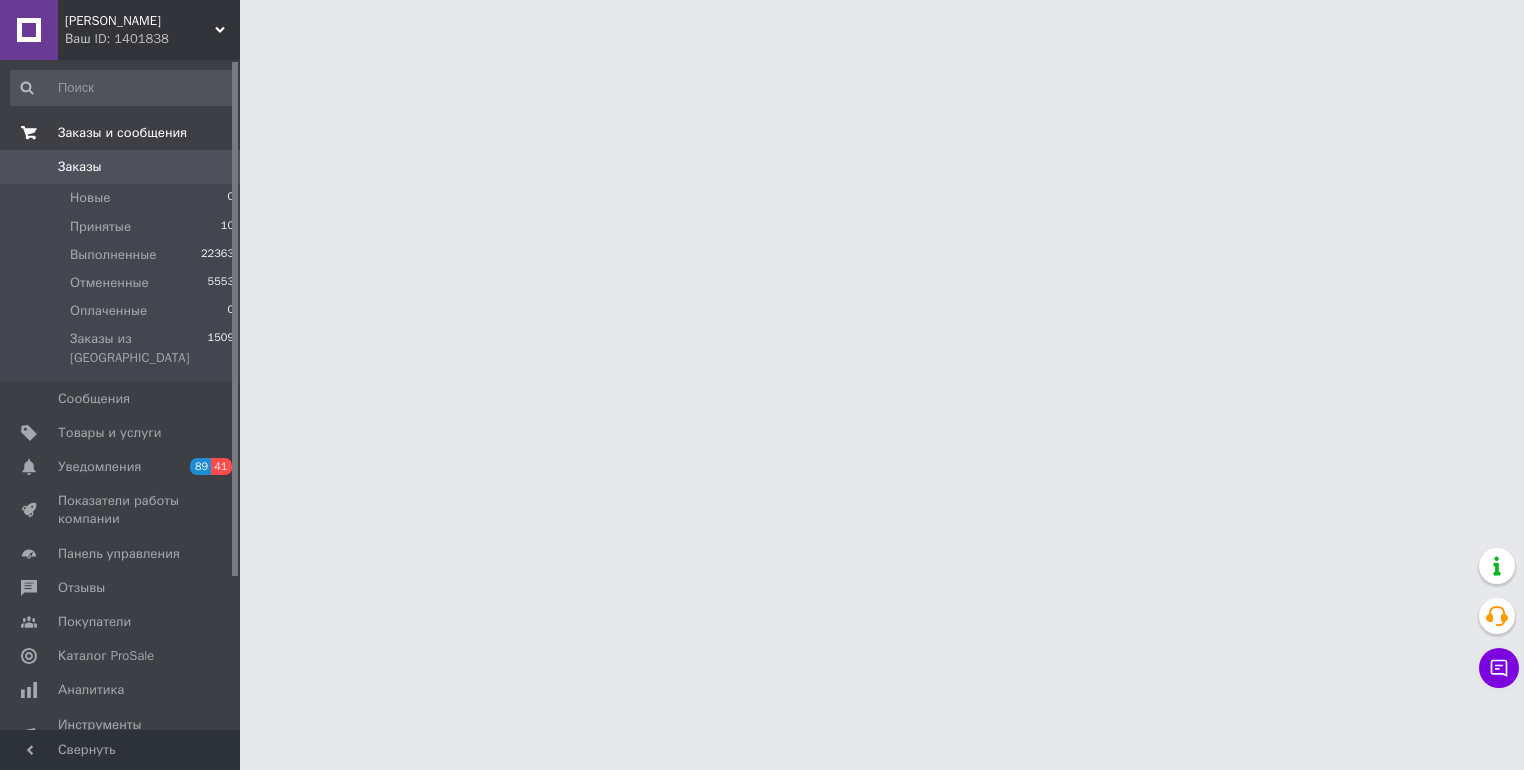 scroll, scrollTop: 0, scrollLeft: 0, axis: both 